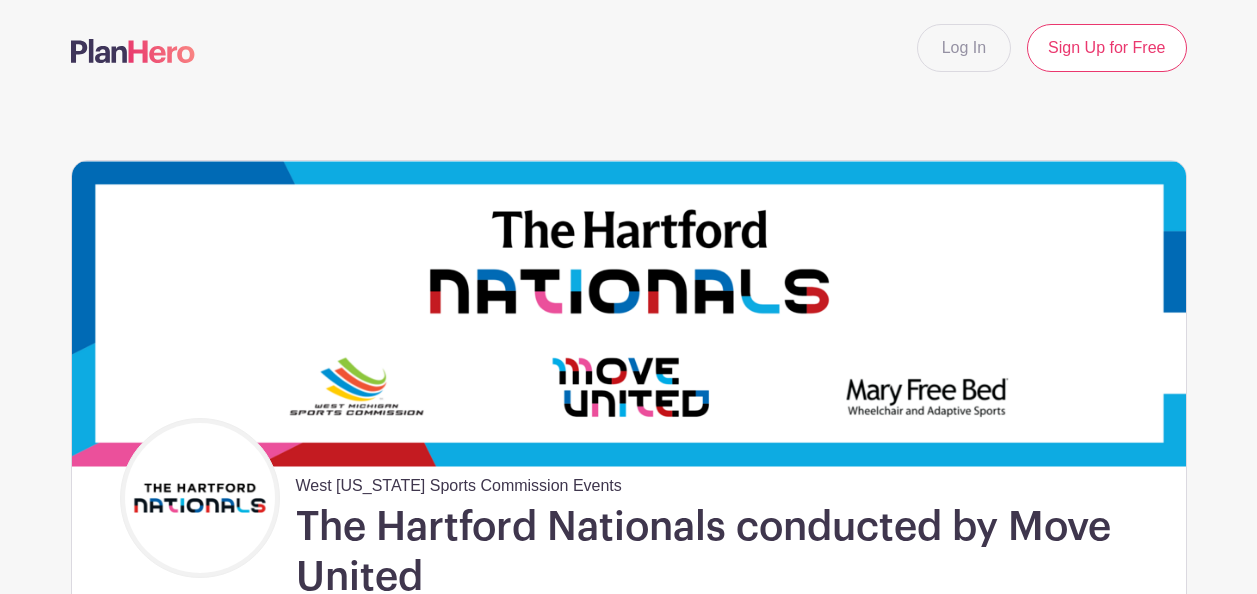 scroll, scrollTop: 0, scrollLeft: 0, axis: both 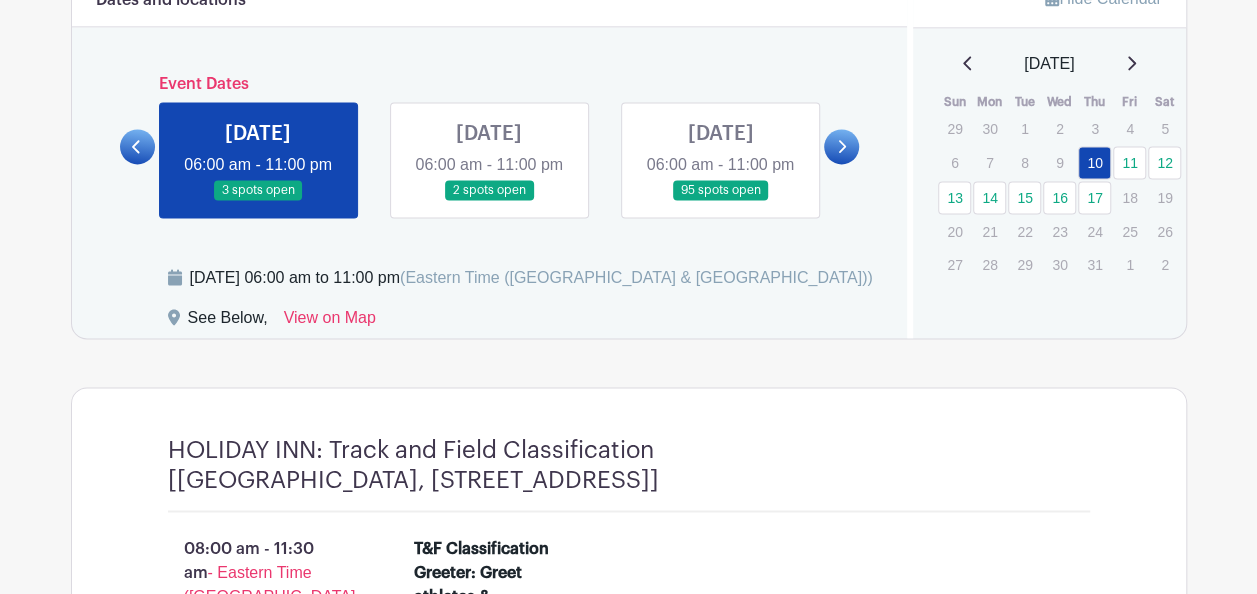 click 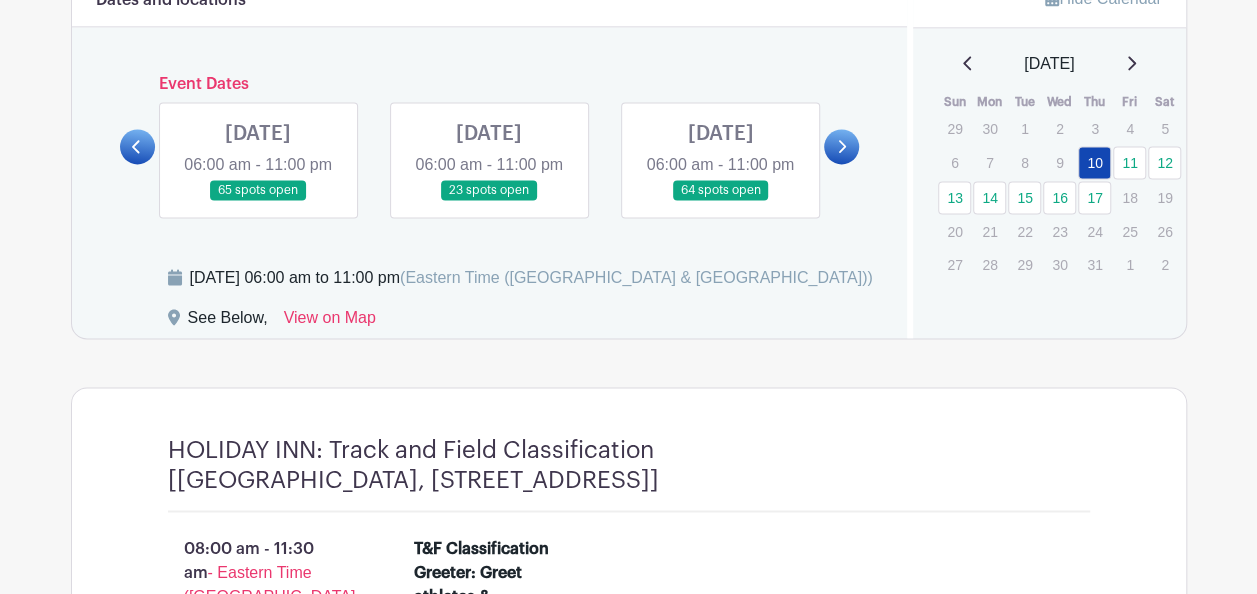 click at bounding box center [258, 201] 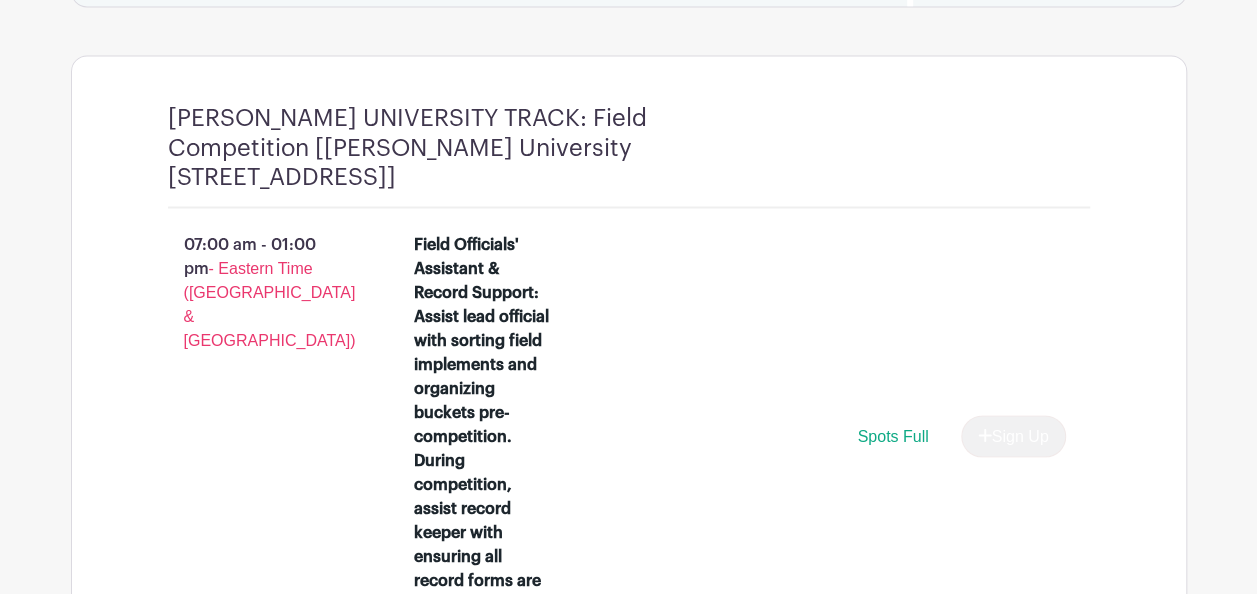 scroll, scrollTop: 1300, scrollLeft: 0, axis: vertical 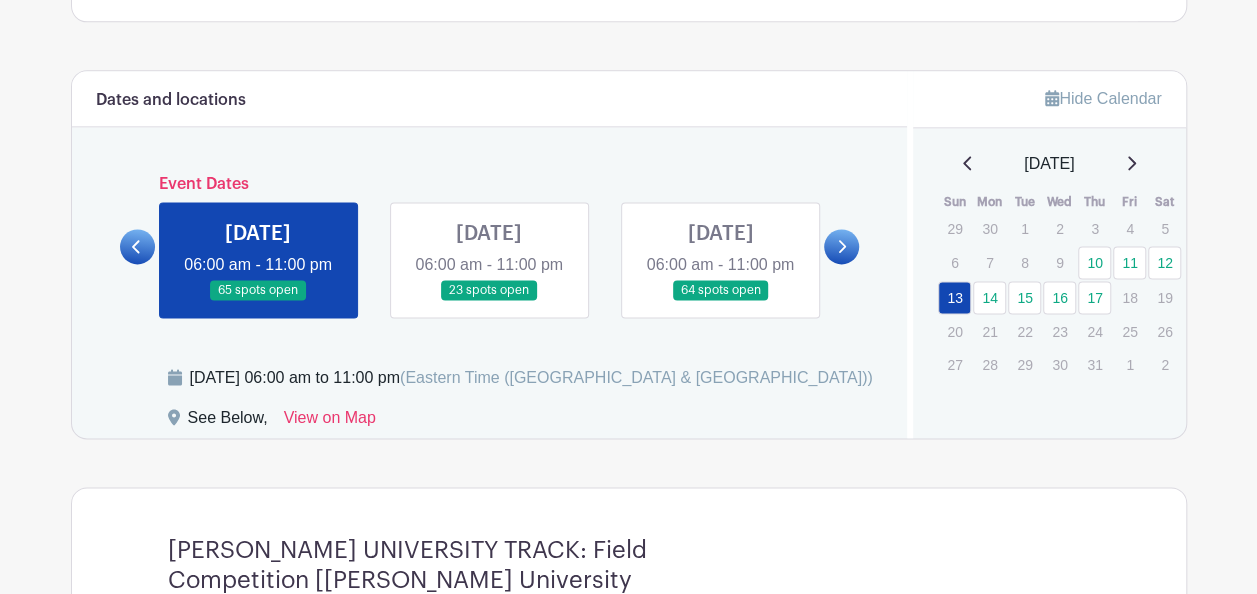 click 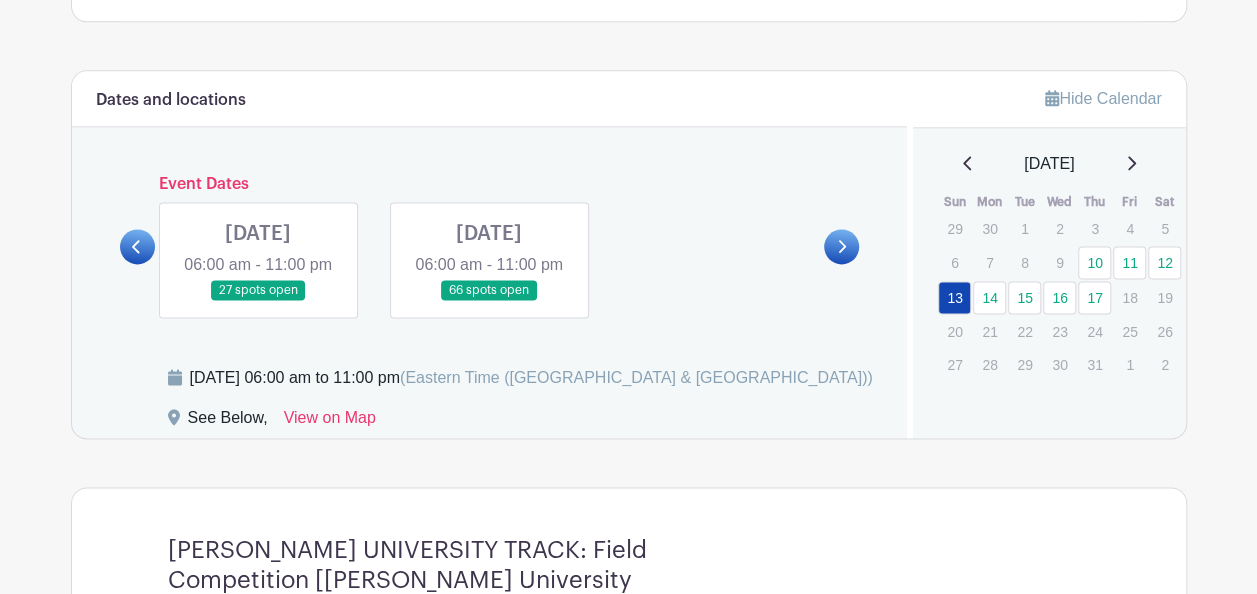 click 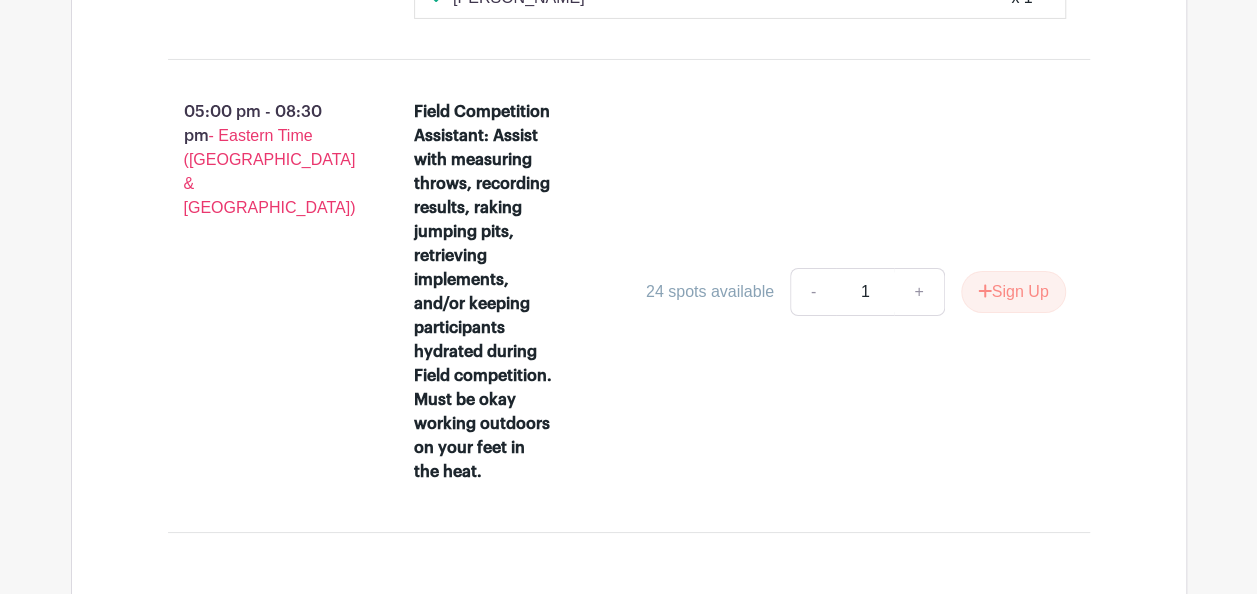 scroll, scrollTop: 3500, scrollLeft: 0, axis: vertical 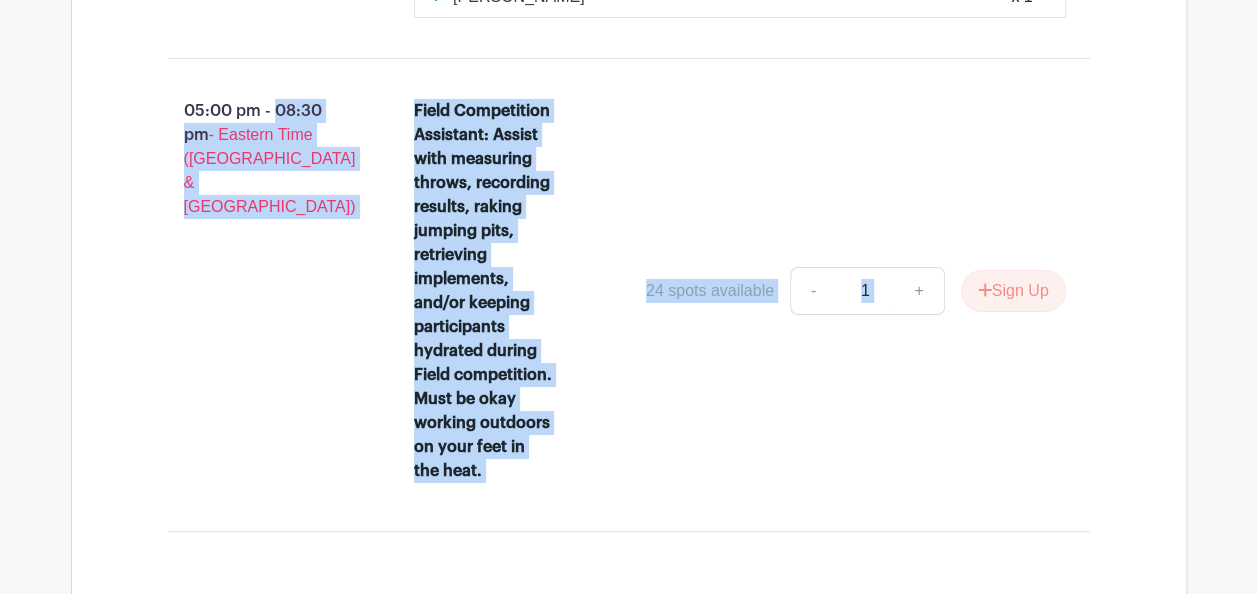drag, startPoint x: 177, startPoint y: 100, endPoint x: 1043, endPoint y: 331, distance: 896.27954 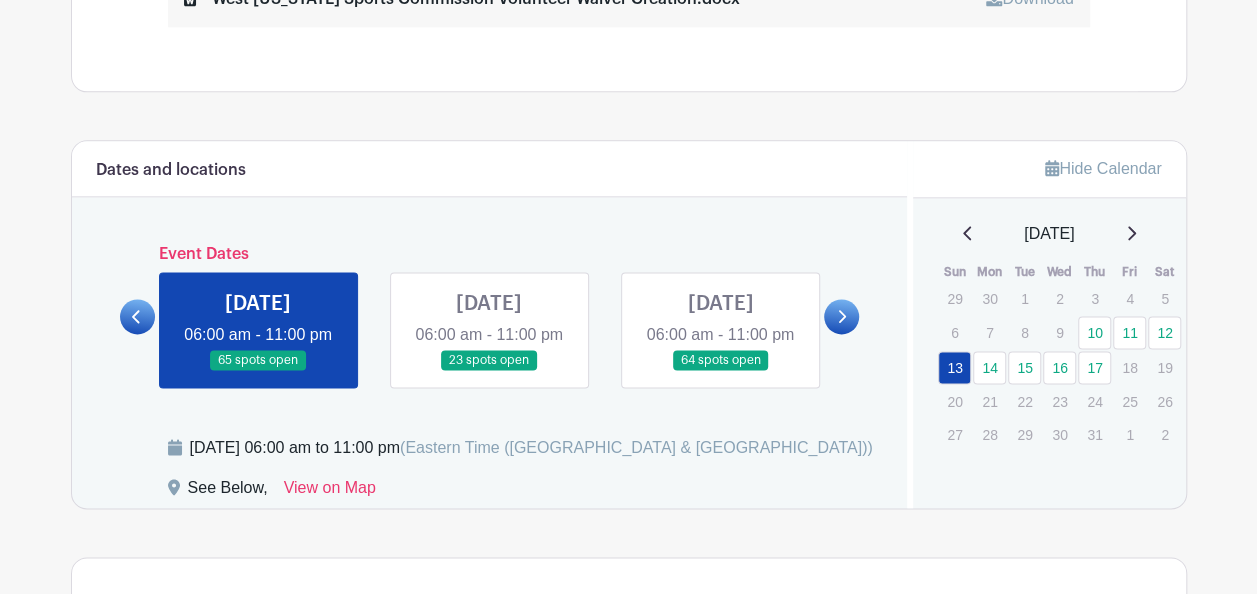 scroll, scrollTop: 1400, scrollLeft: 0, axis: vertical 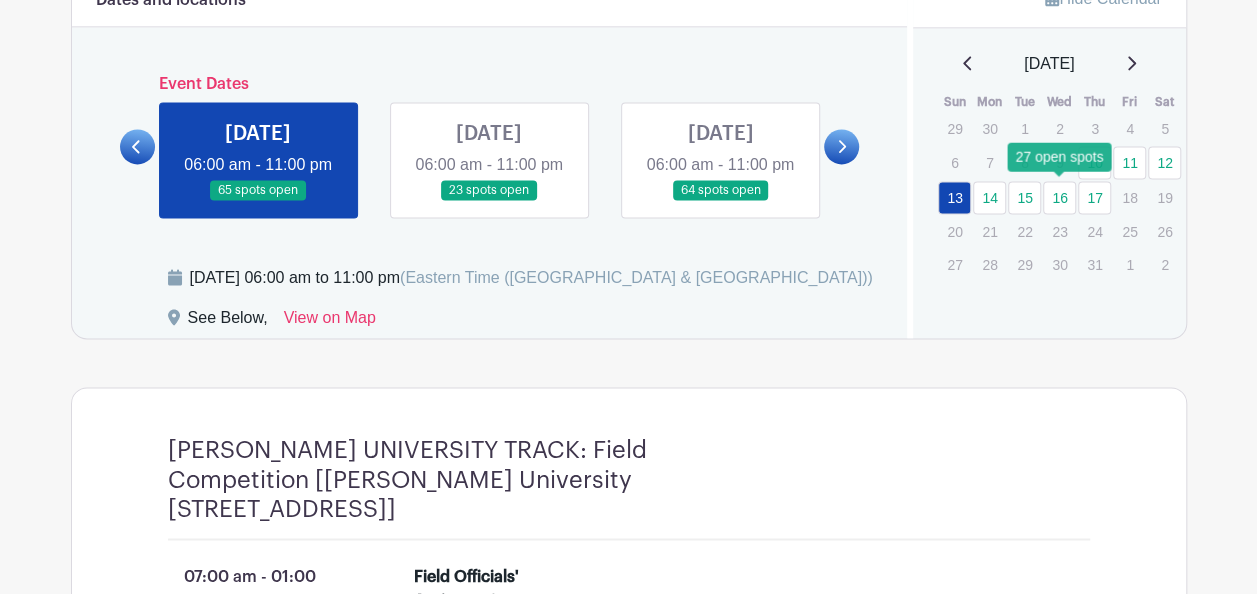 click on "16" at bounding box center (1059, 197) 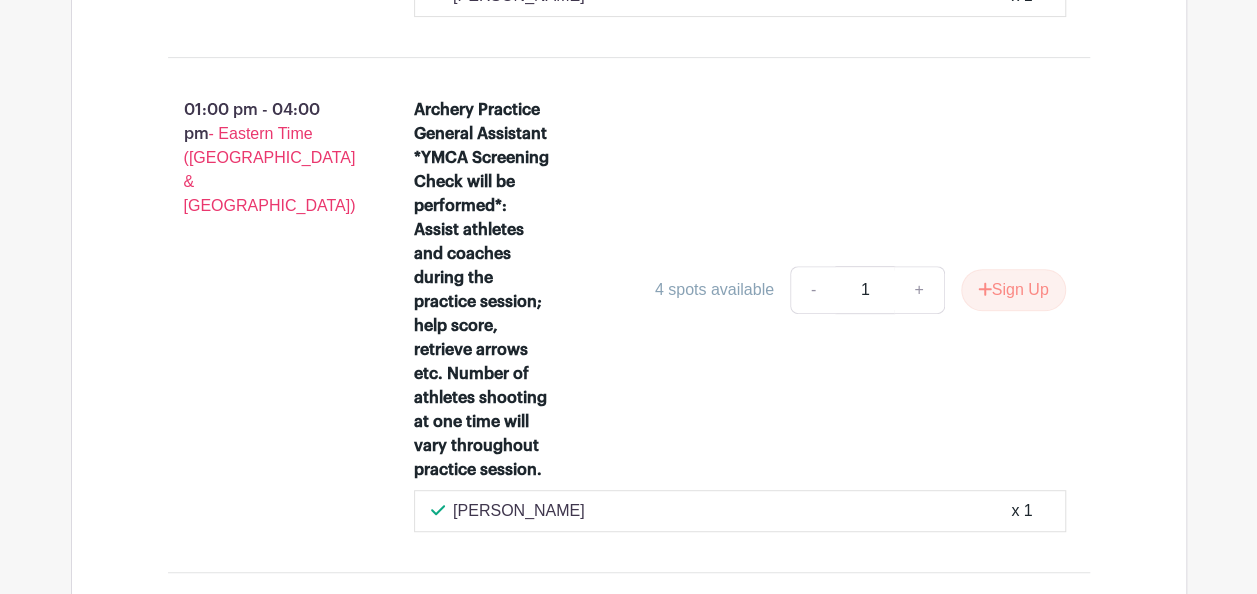 scroll, scrollTop: 7800, scrollLeft: 0, axis: vertical 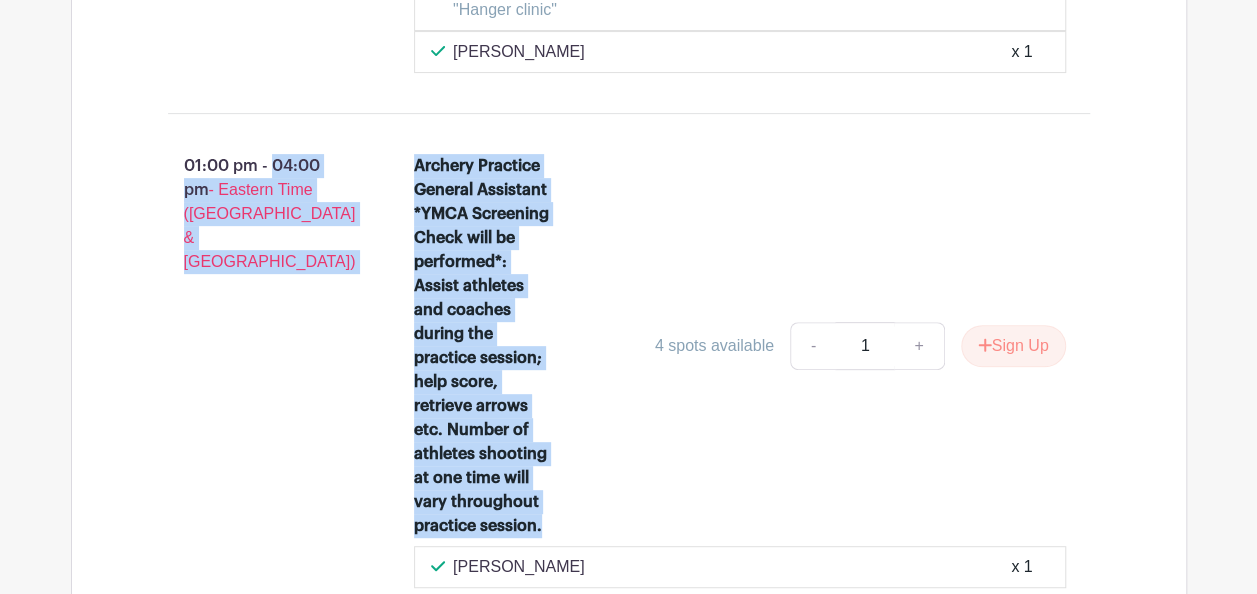drag, startPoint x: 706, startPoint y: 502, endPoint x: 180, endPoint y: 133, distance: 642.5239 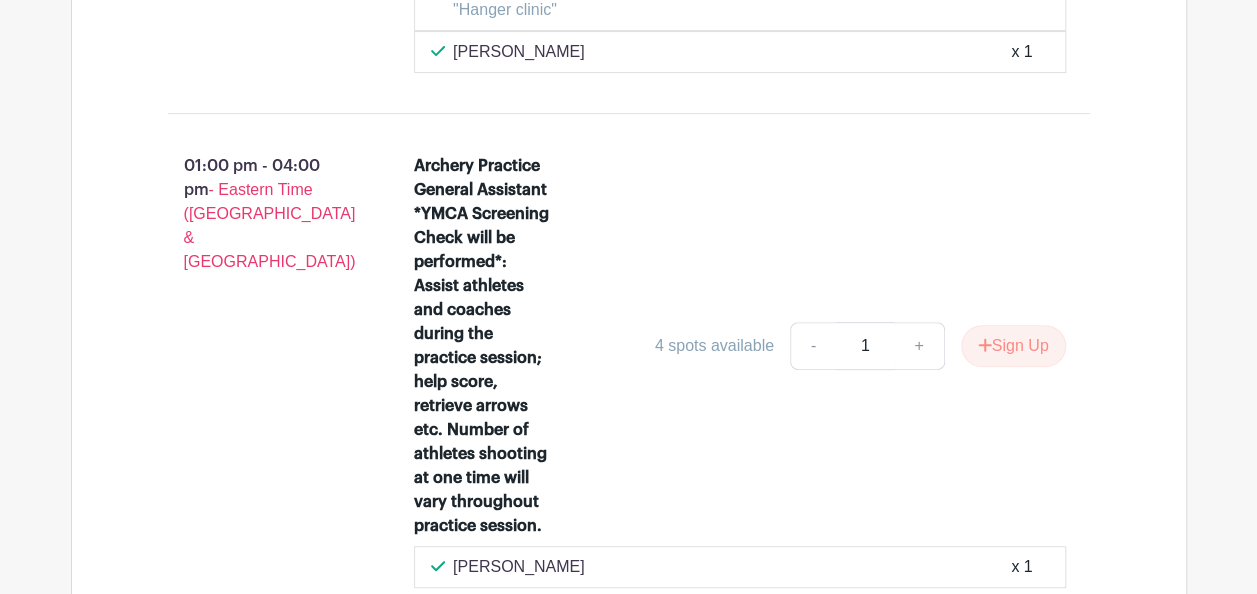 click on "Archery Practice General Assistant *YMCA Screening Check will be performed*: Assist athletes and coaches during the practice session; help score, retrieve arrows etc. Number of athletes shooting at one time will vary throughout practice session.
4 spots available - 1 +  Sign Up" at bounding box center [740, 350] 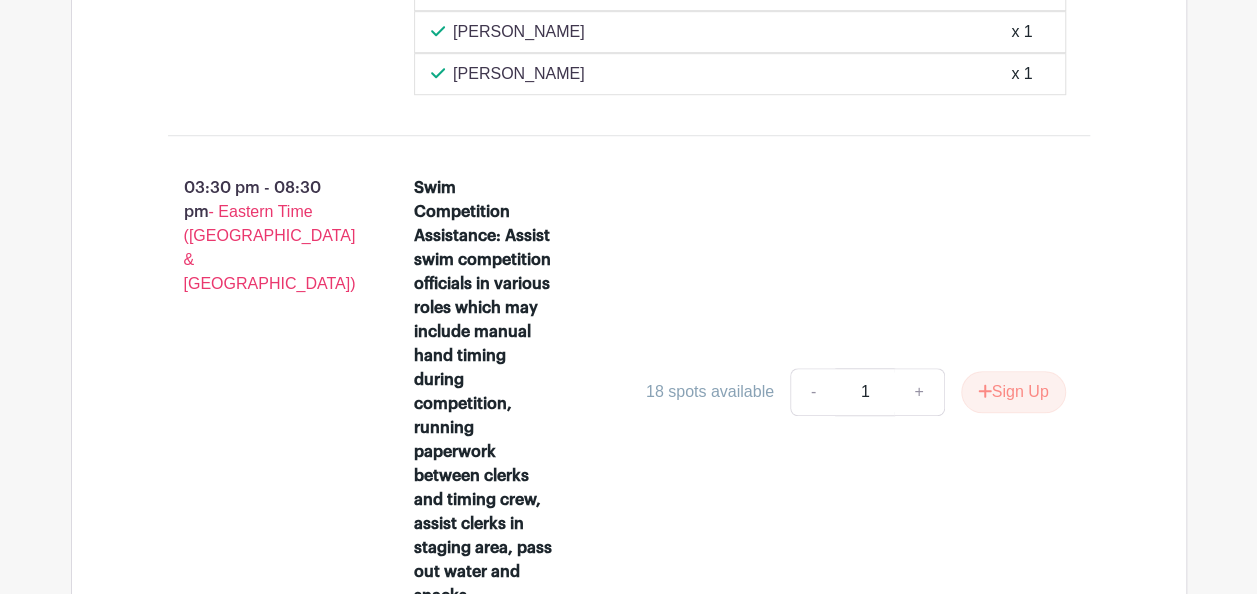 scroll, scrollTop: 4500, scrollLeft: 0, axis: vertical 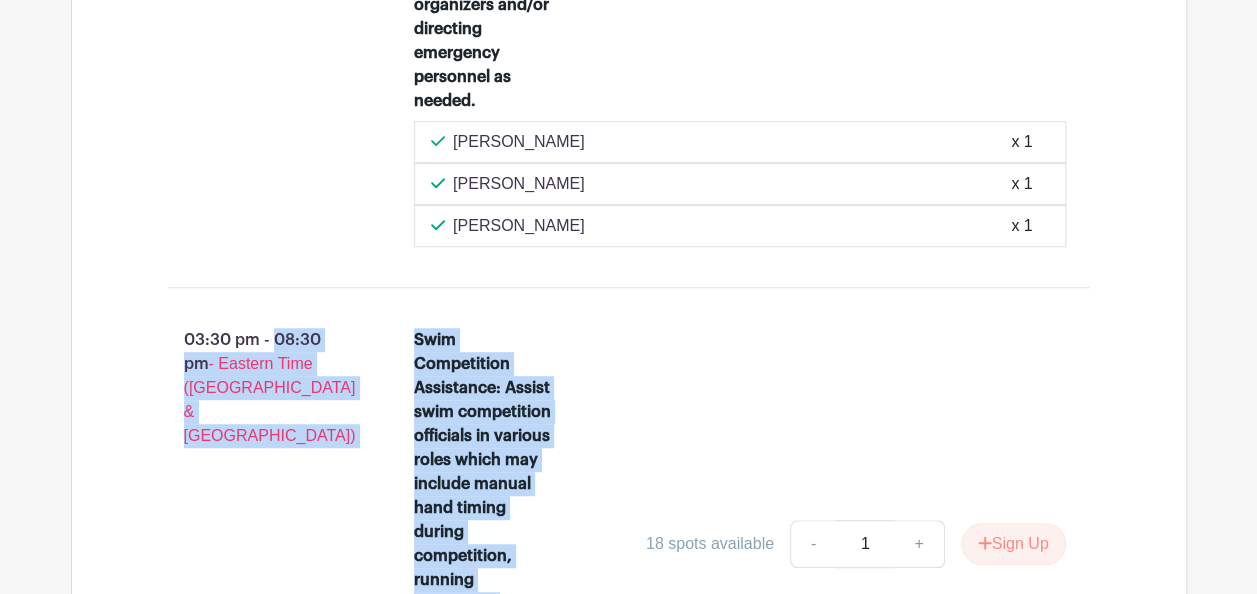 drag, startPoint x: 539, startPoint y: 440, endPoint x: 170, endPoint y: 297, distance: 395.7398 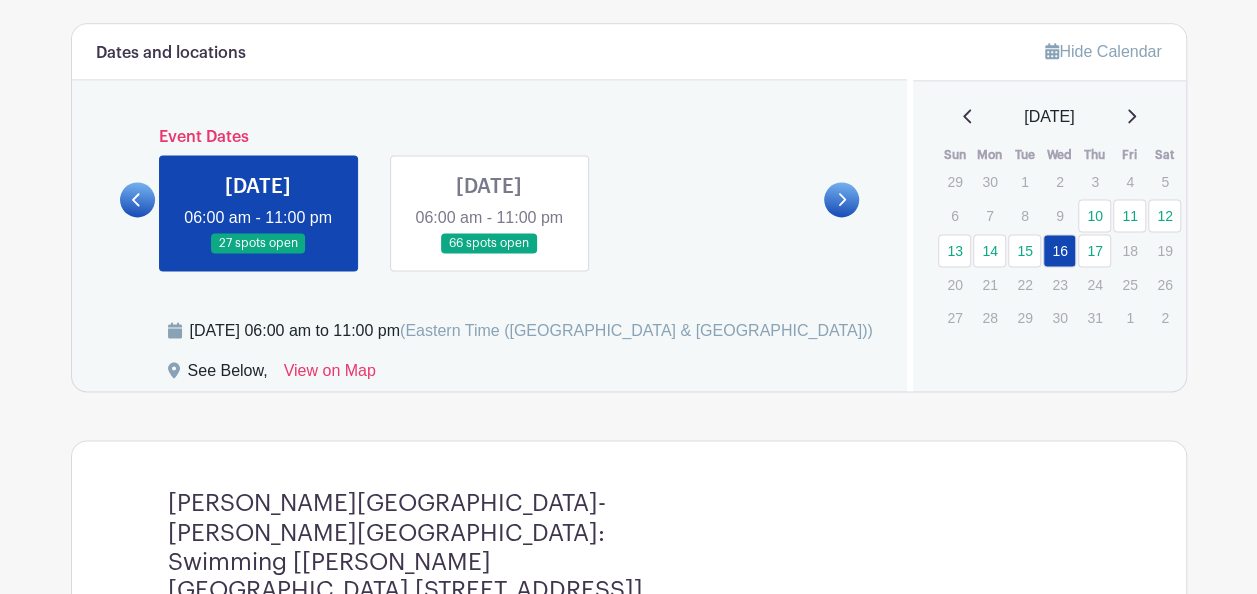 scroll, scrollTop: 1348, scrollLeft: 0, axis: vertical 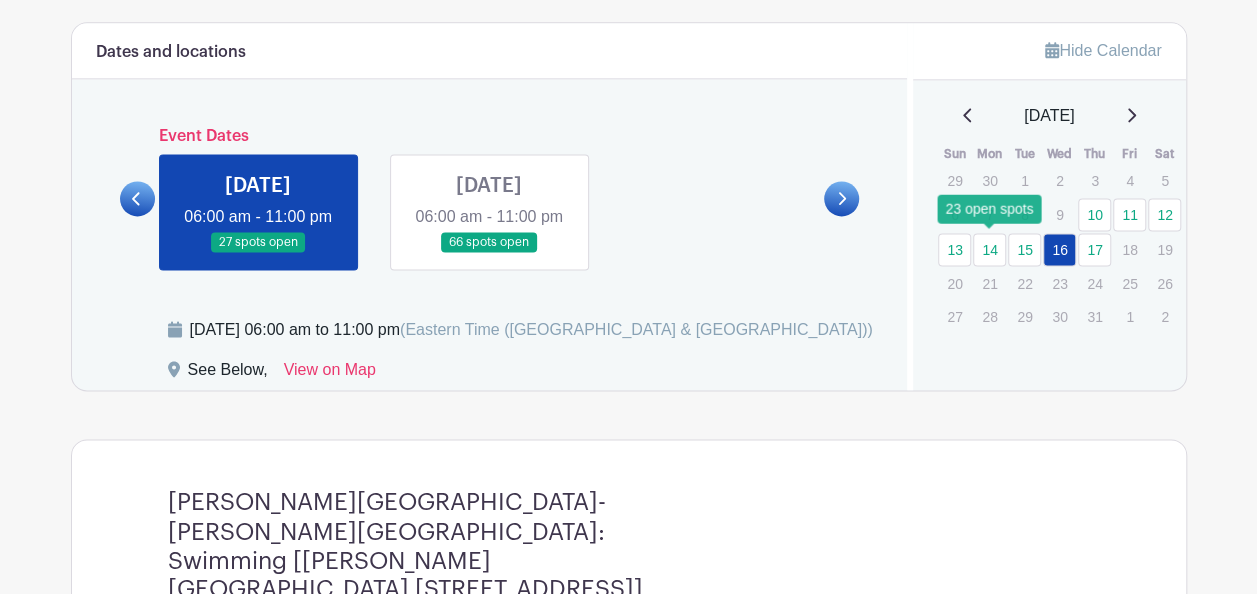 click on "14" at bounding box center [989, 249] 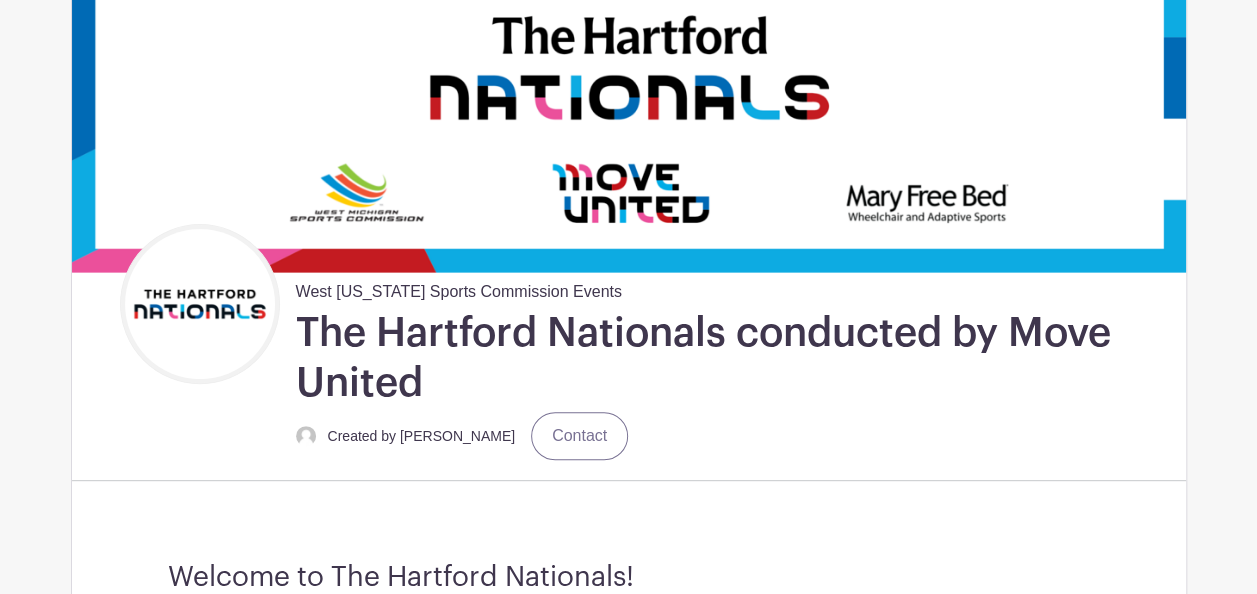 scroll, scrollTop: 0, scrollLeft: 0, axis: both 